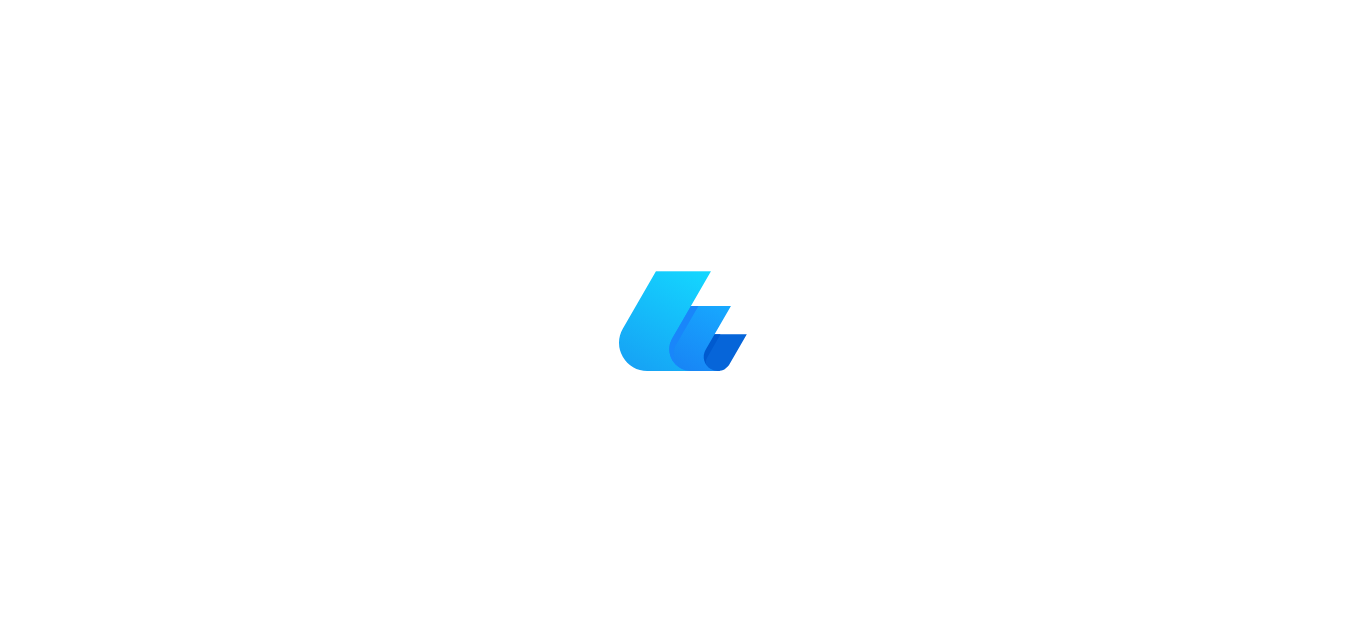scroll, scrollTop: 0, scrollLeft: 0, axis: both 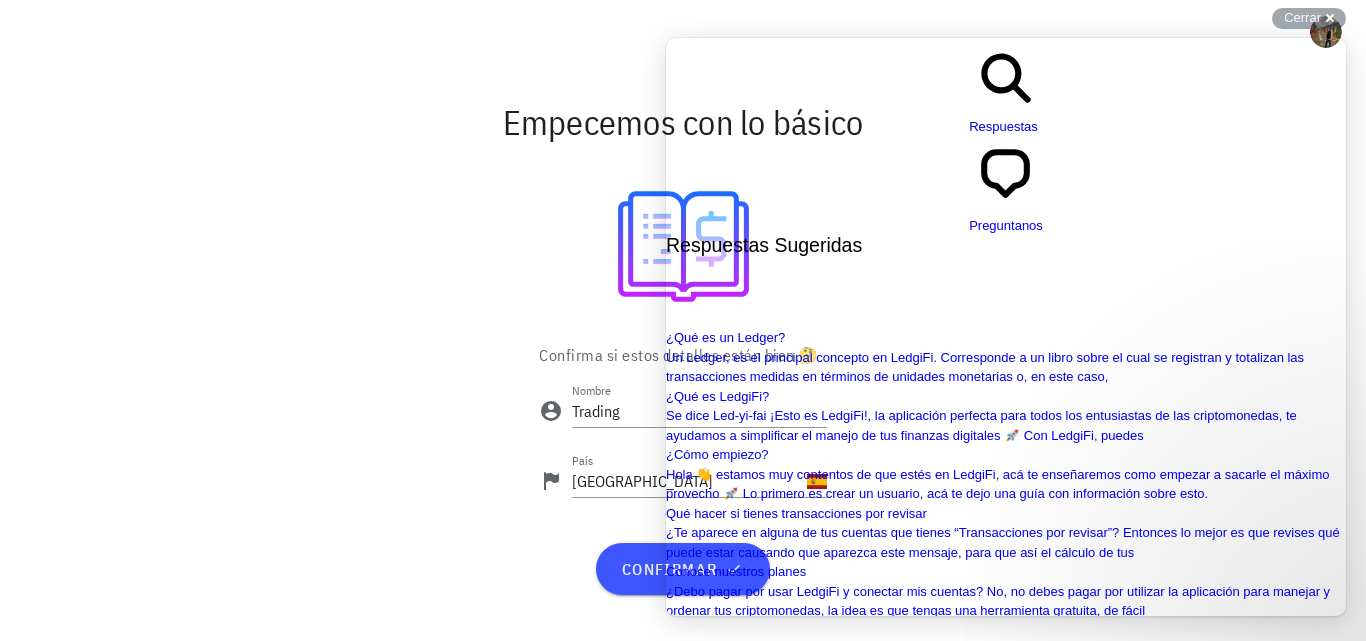 click on "Close" at bounding box center (674, 930) 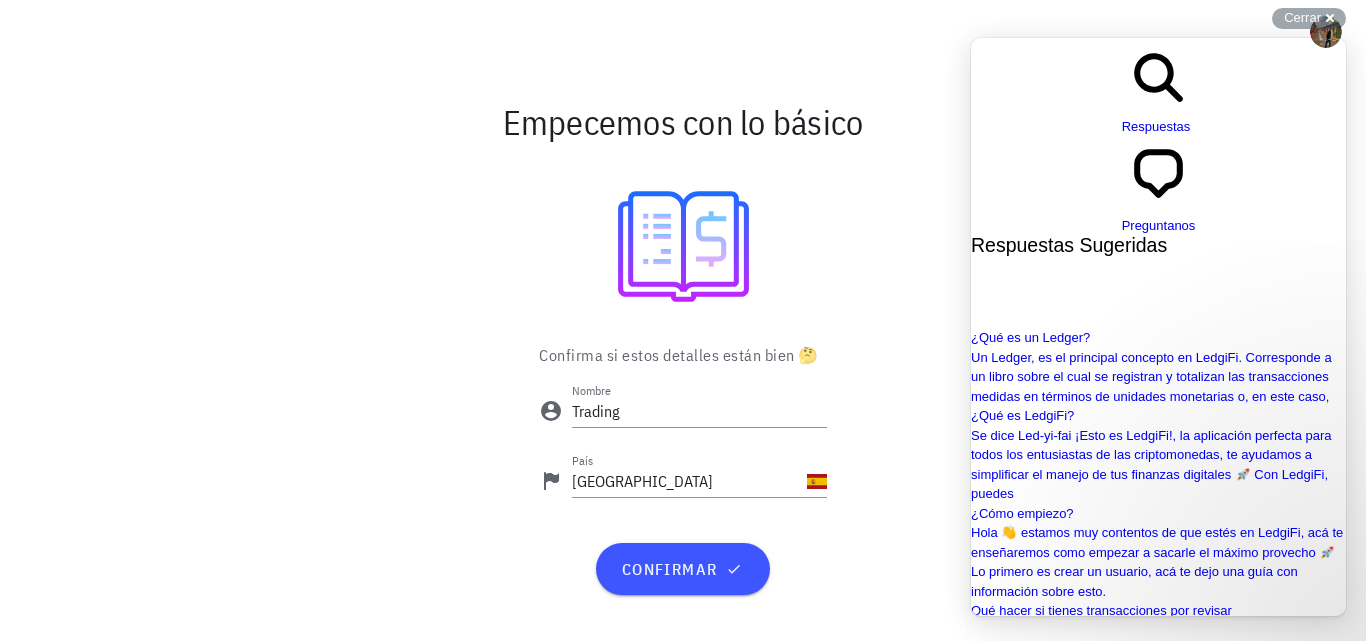 scroll, scrollTop: 0, scrollLeft: 0, axis: both 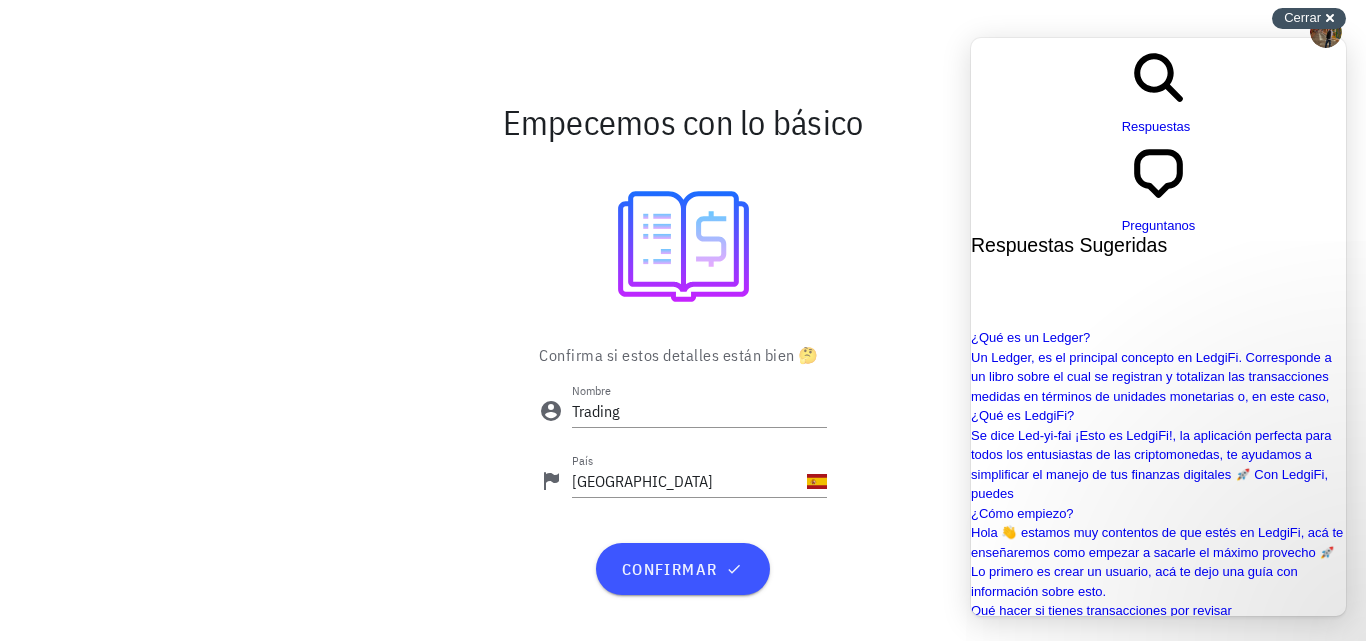click on "Cerrar" at bounding box center (1302, 17) 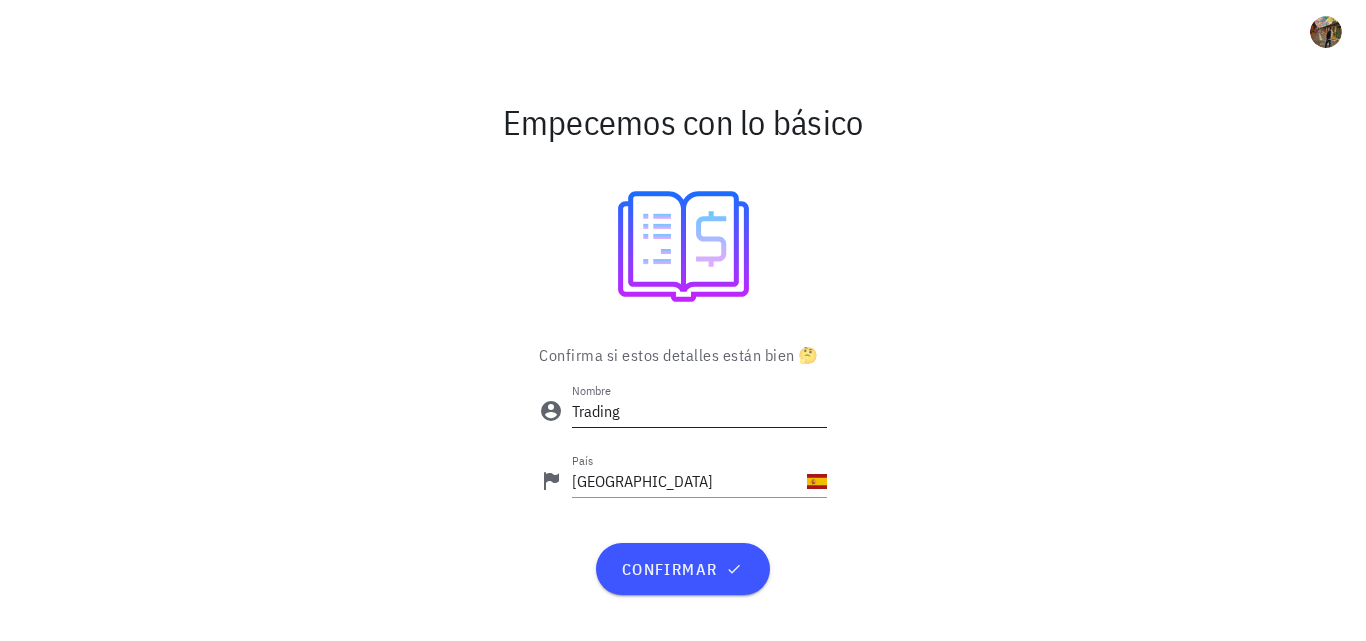 click on "Trading" at bounding box center [699, 411] 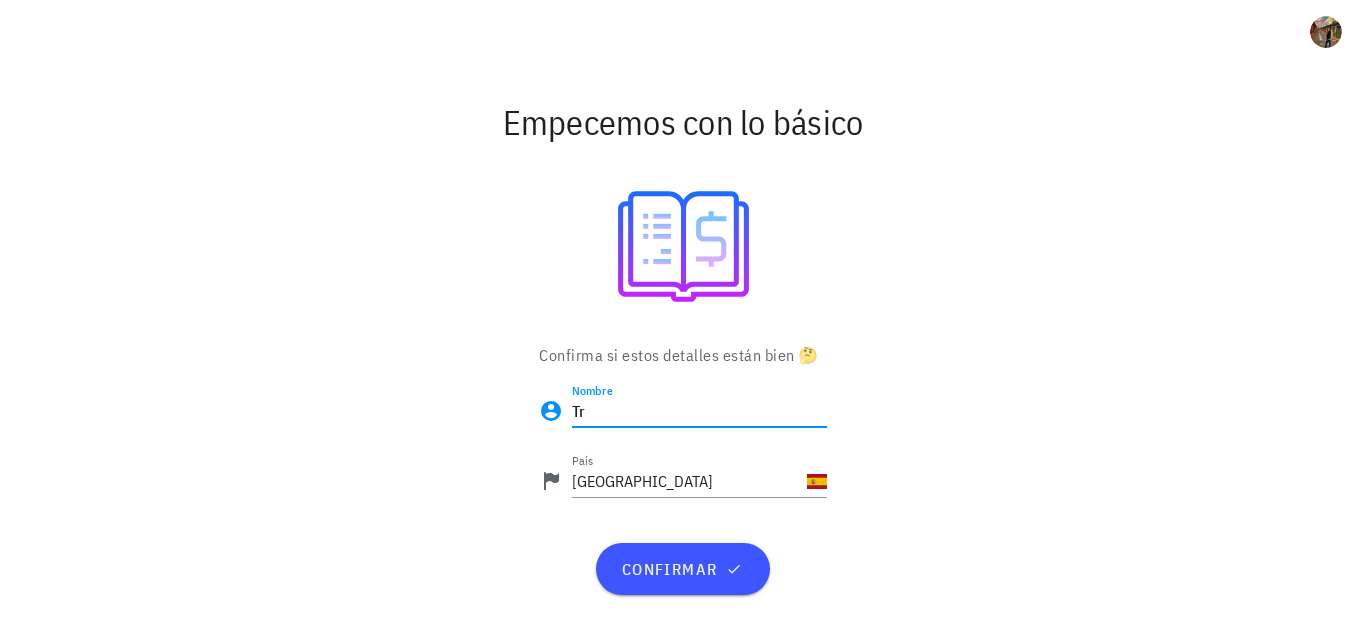 type on "T" 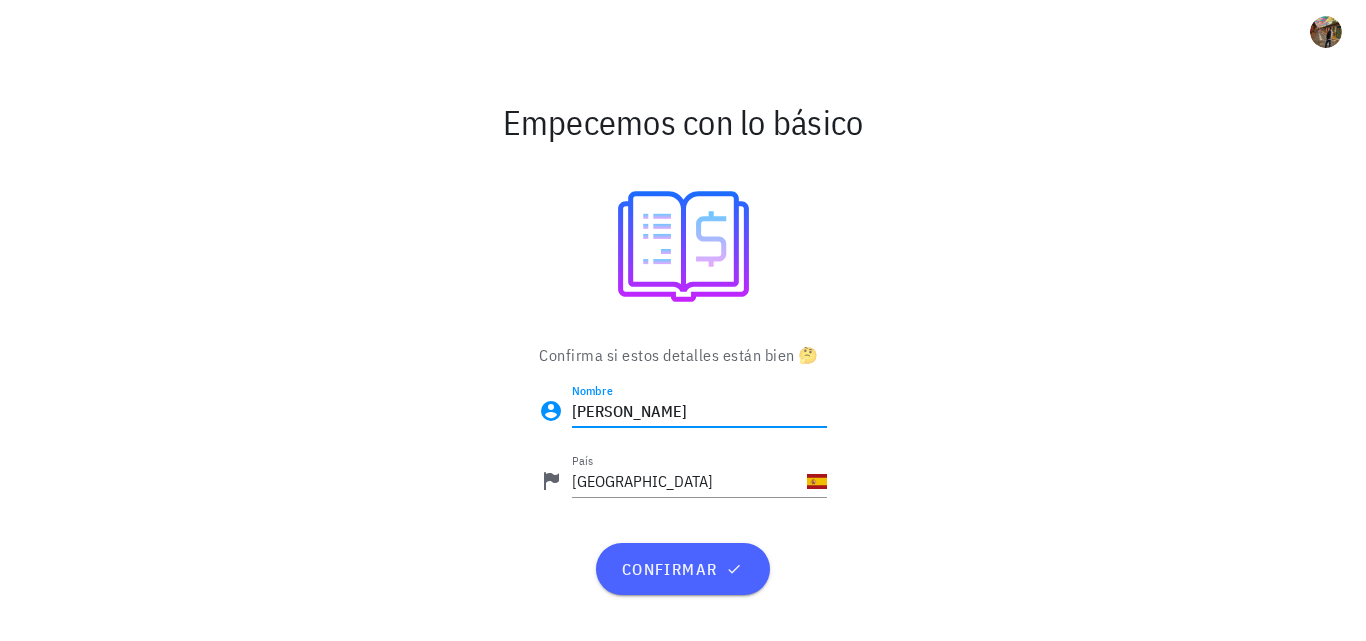 type on "[PERSON_NAME]" 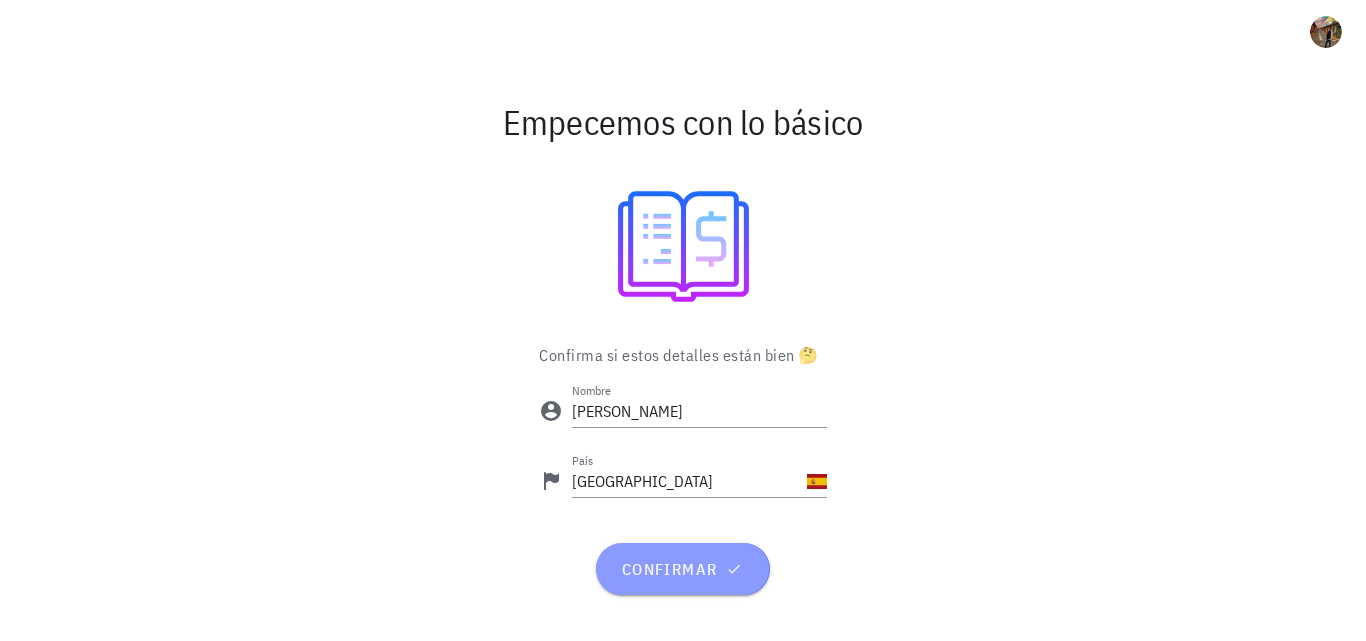 click 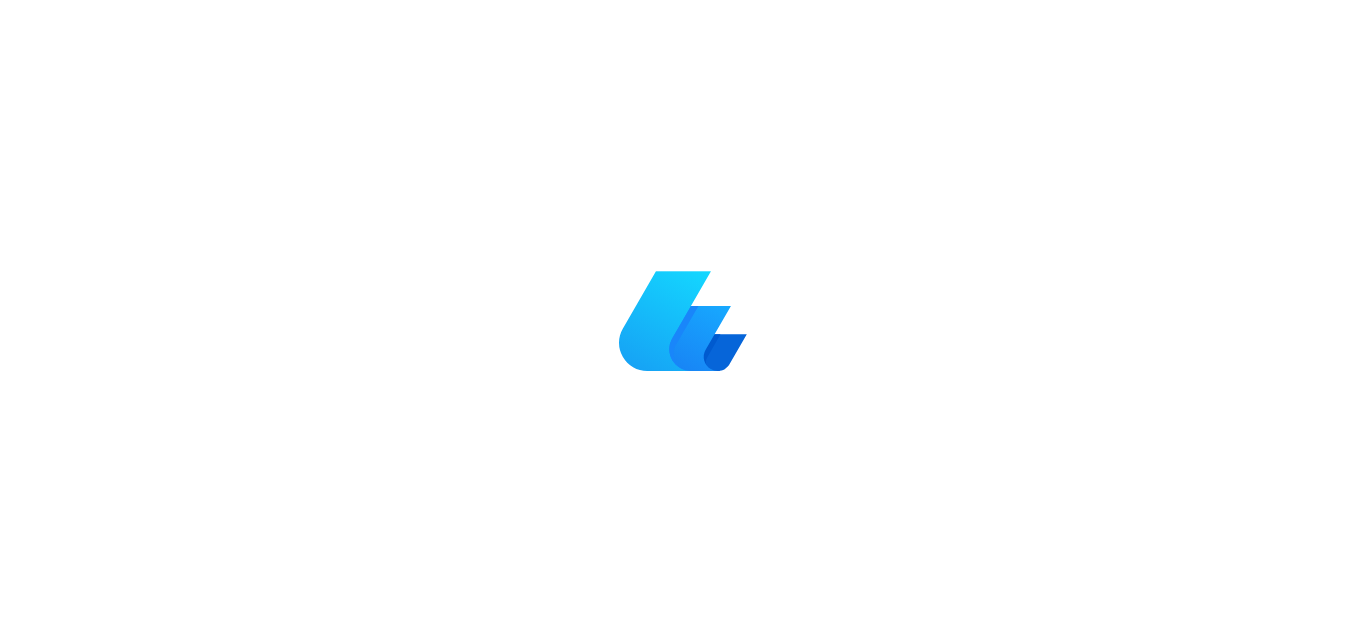 scroll, scrollTop: 0, scrollLeft: 0, axis: both 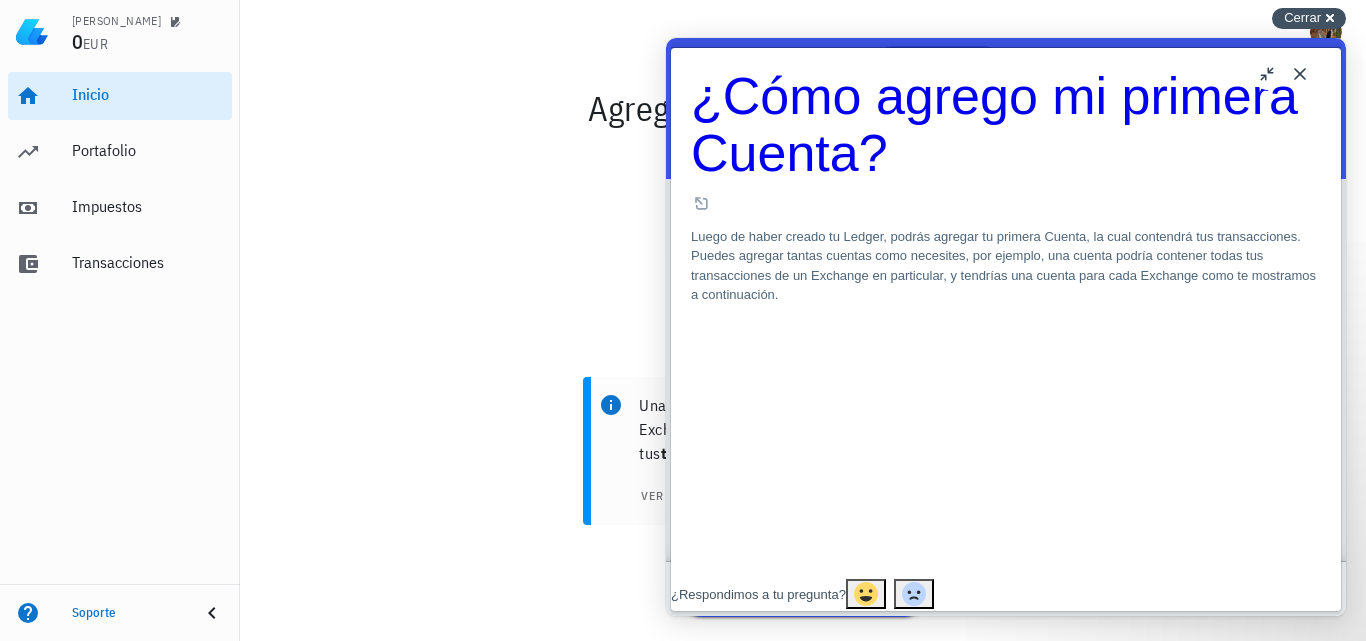 click on "Cerrar cross-small" at bounding box center [1309, 18] 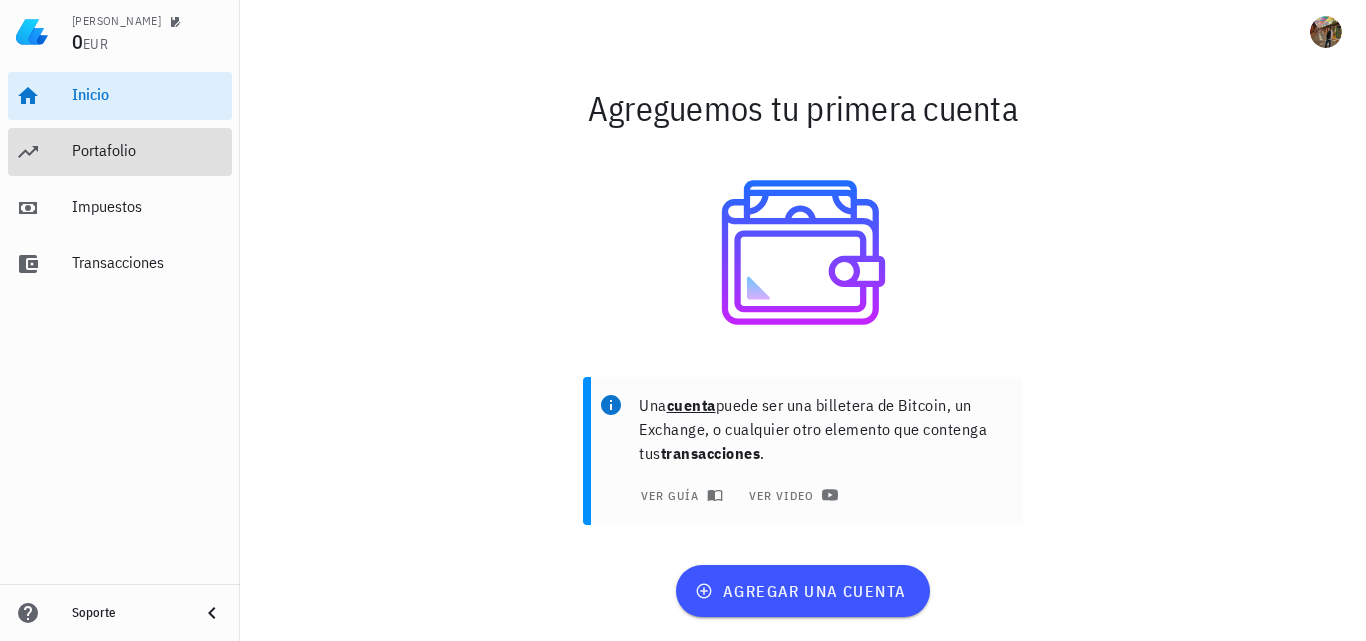 click on "Portafolio" at bounding box center [120, 152] 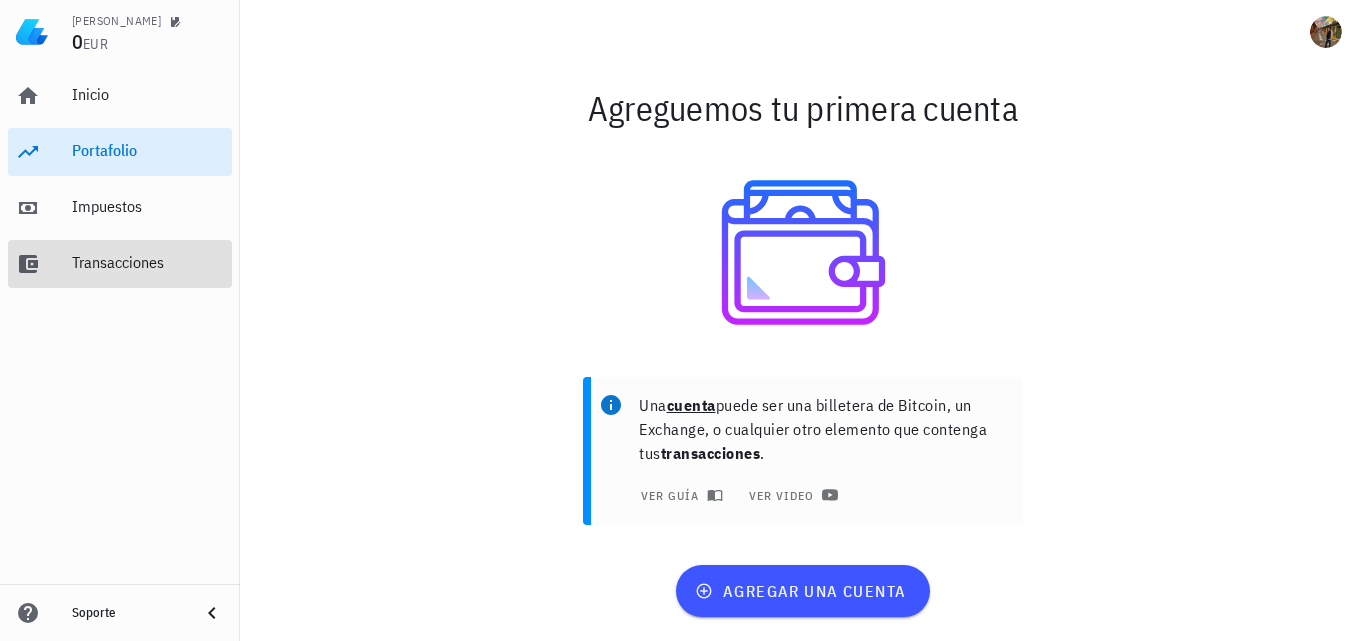 click on "Transacciones" at bounding box center [148, 263] 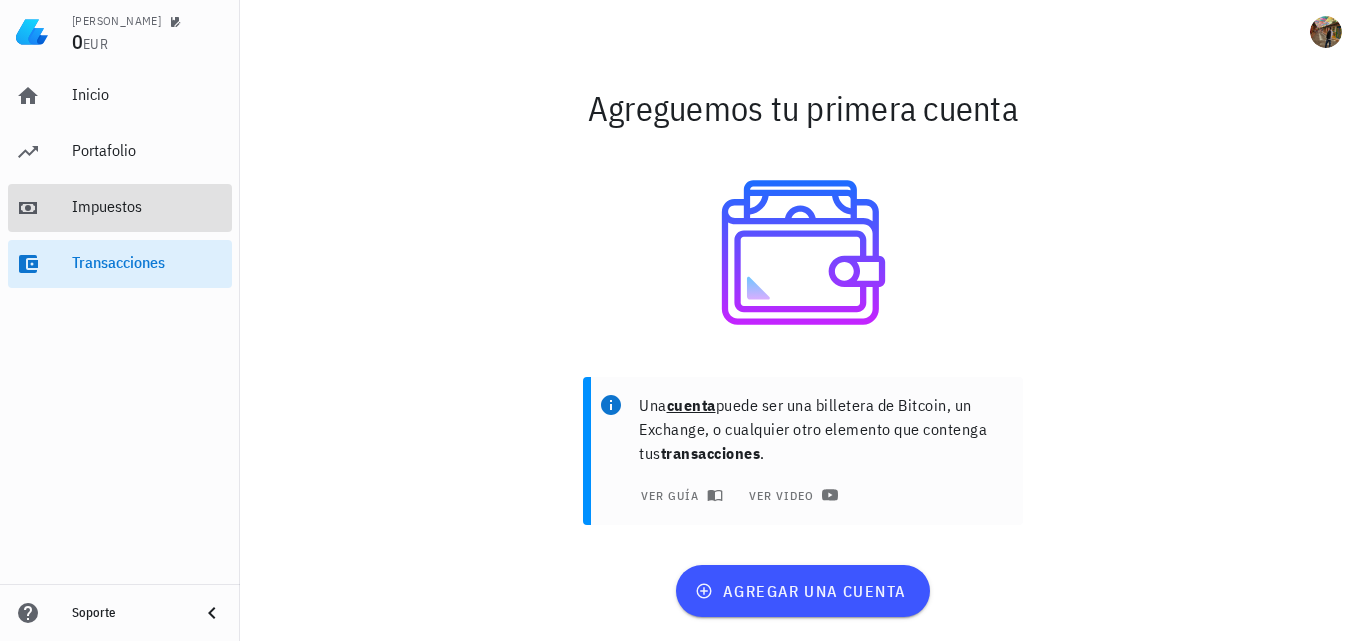 click on "Impuestos" at bounding box center [148, 206] 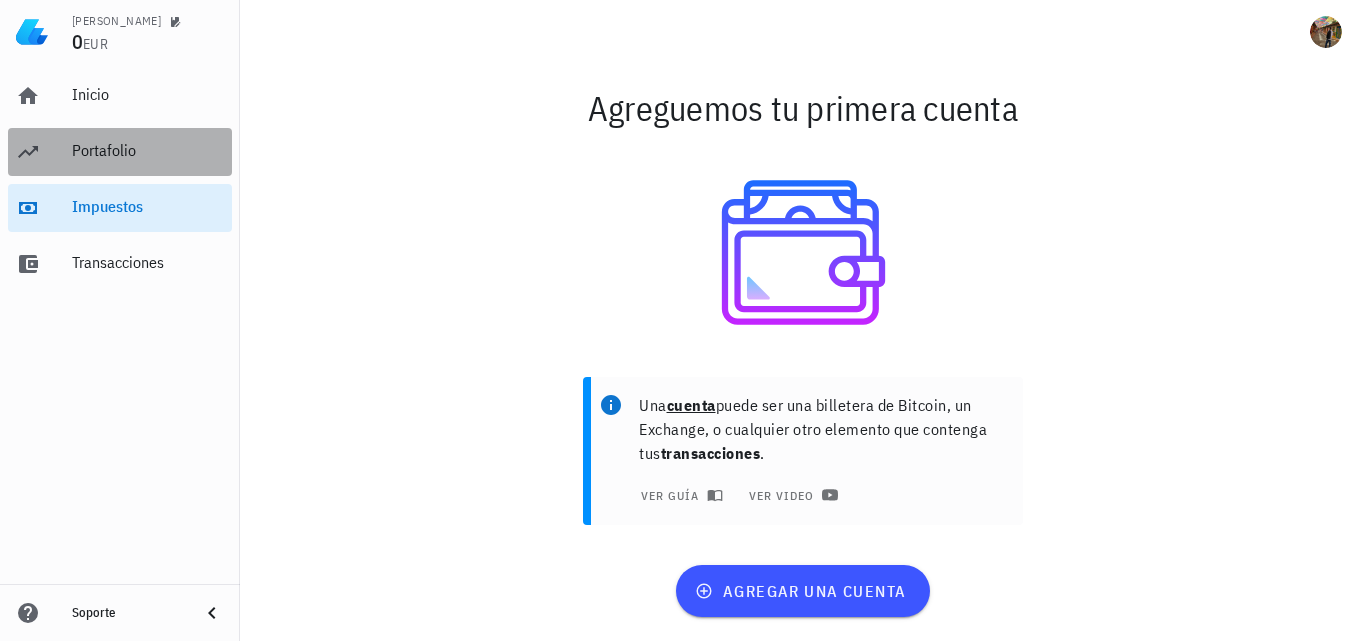 click on "Portafolio" at bounding box center (148, 150) 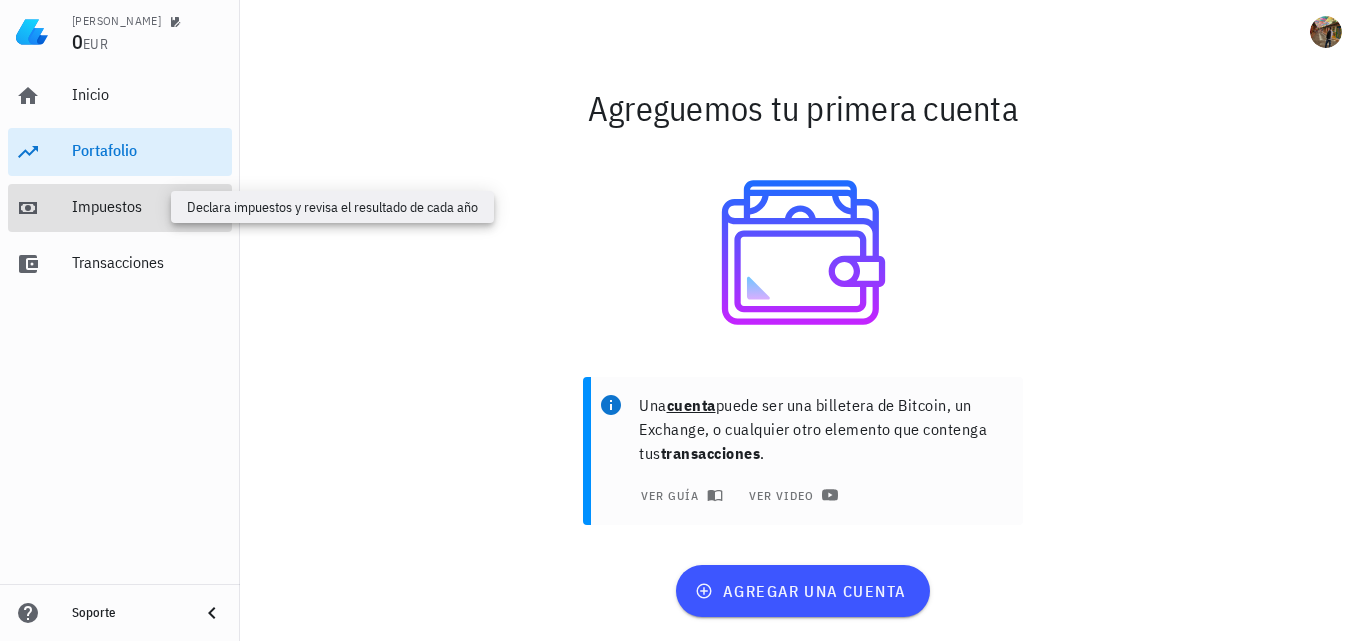 click on "Impuestos" at bounding box center (148, 206) 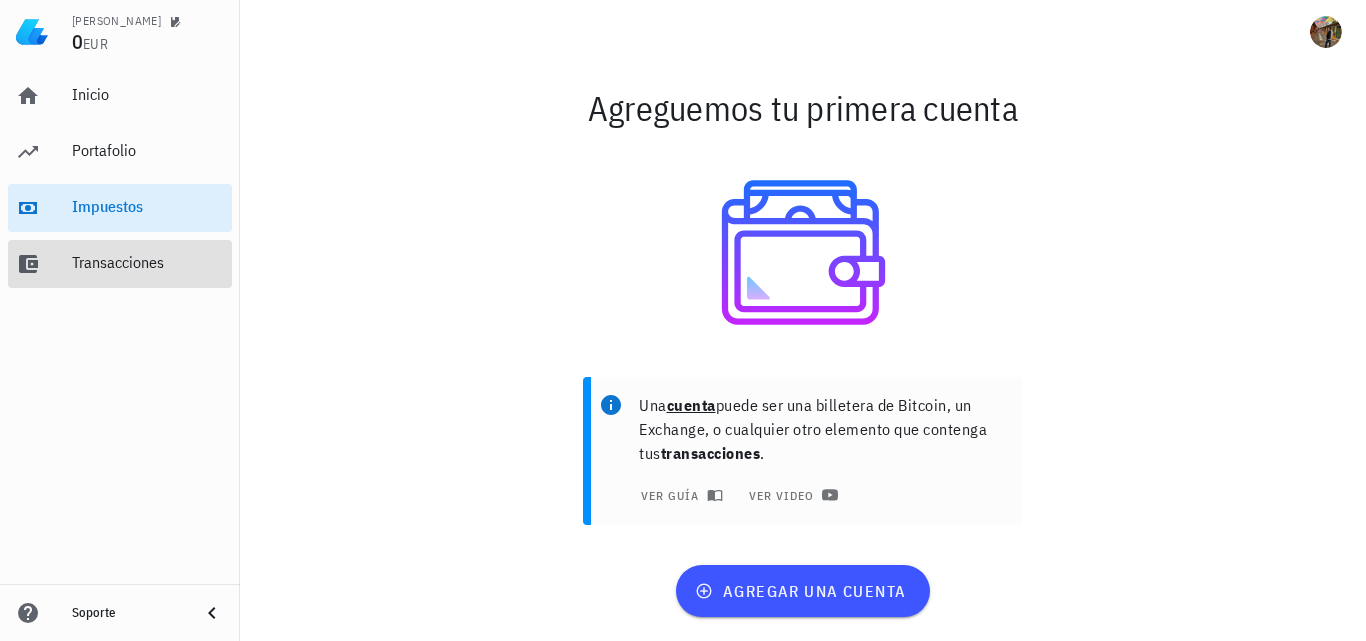 click on "Transacciones" at bounding box center [148, 262] 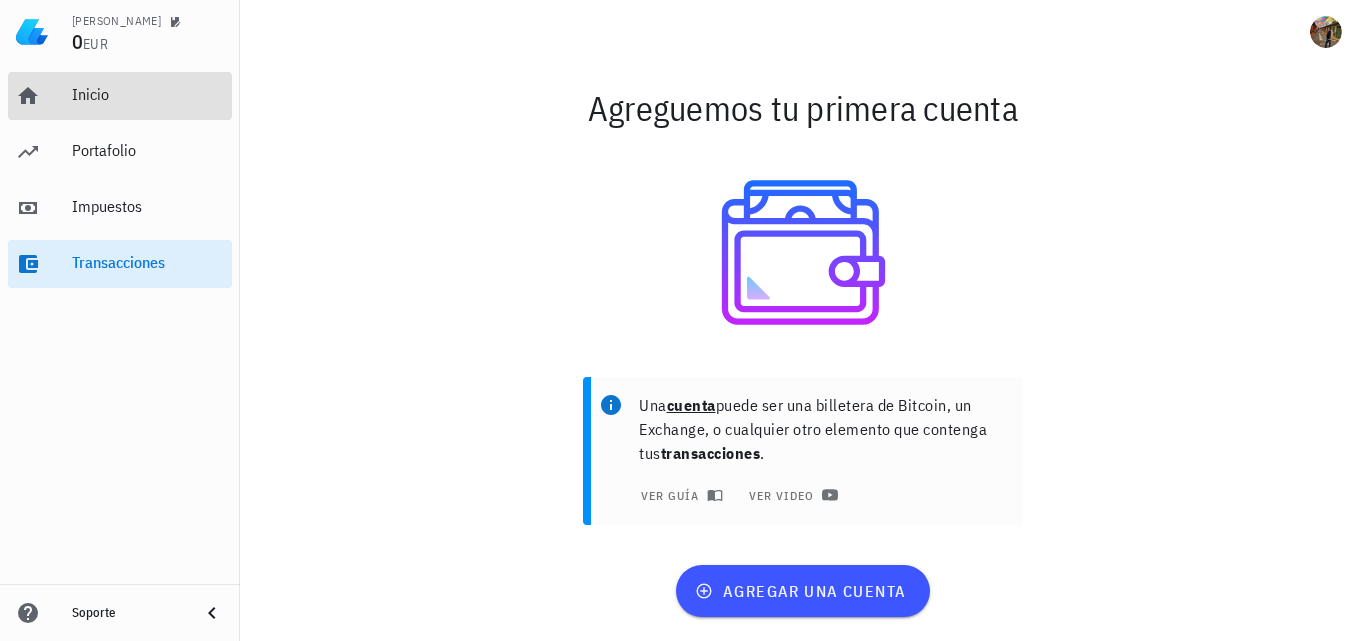 click on "Inicio" at bounding box center (148, 95) 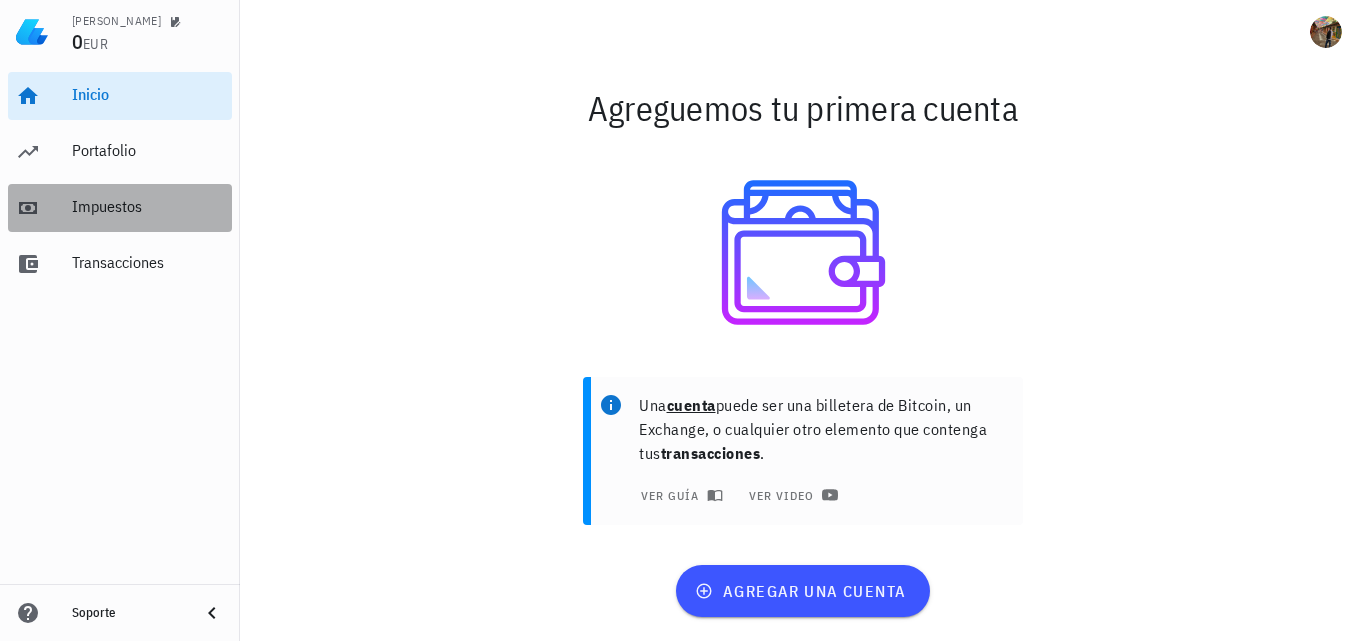 click on "Impuestos" at bounding box center (148, 207) 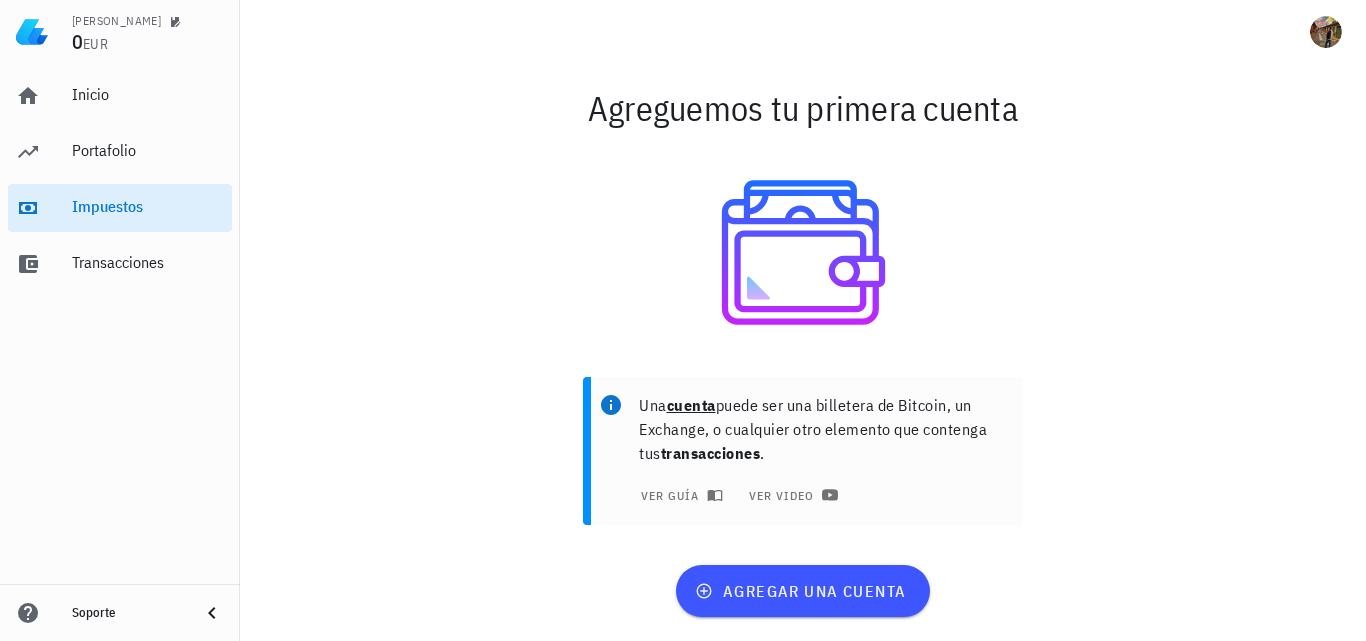 click on "Inicio
[GEOGRAPHIC_DATA]
Impuestos
[GEOGRAPHIC_DATA]" at bounding box center [120, 180] 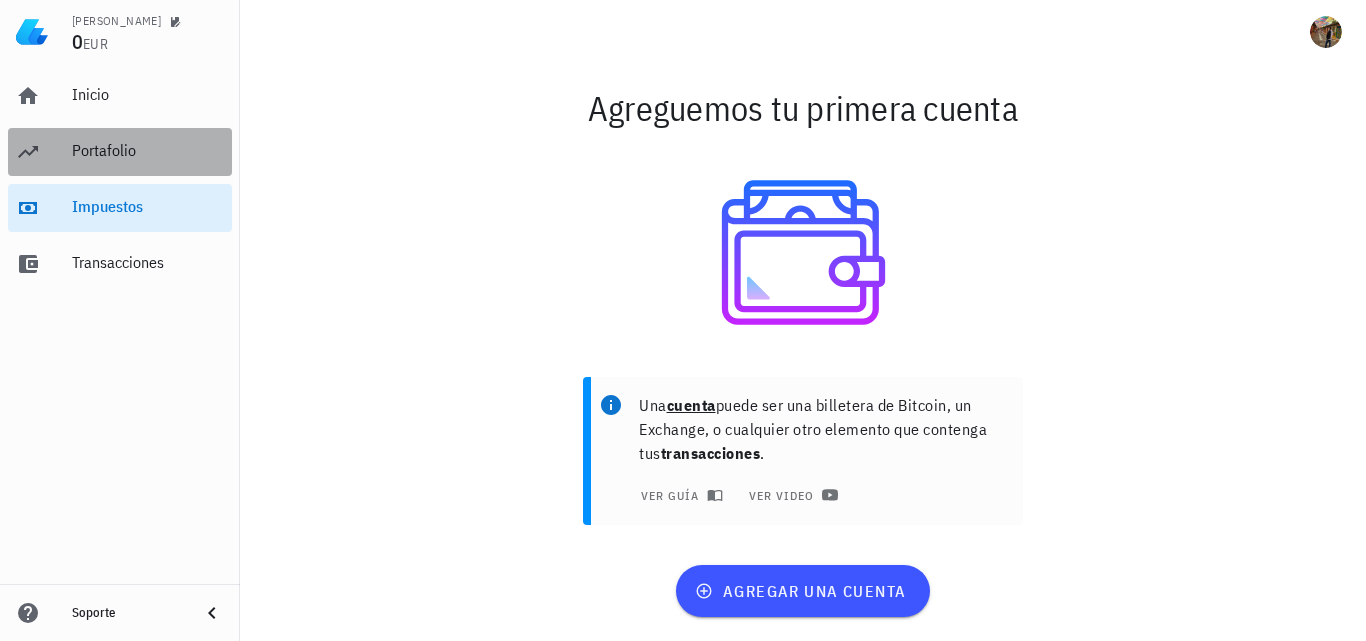 click on "Portafolio" at bounding box center [148, 151] 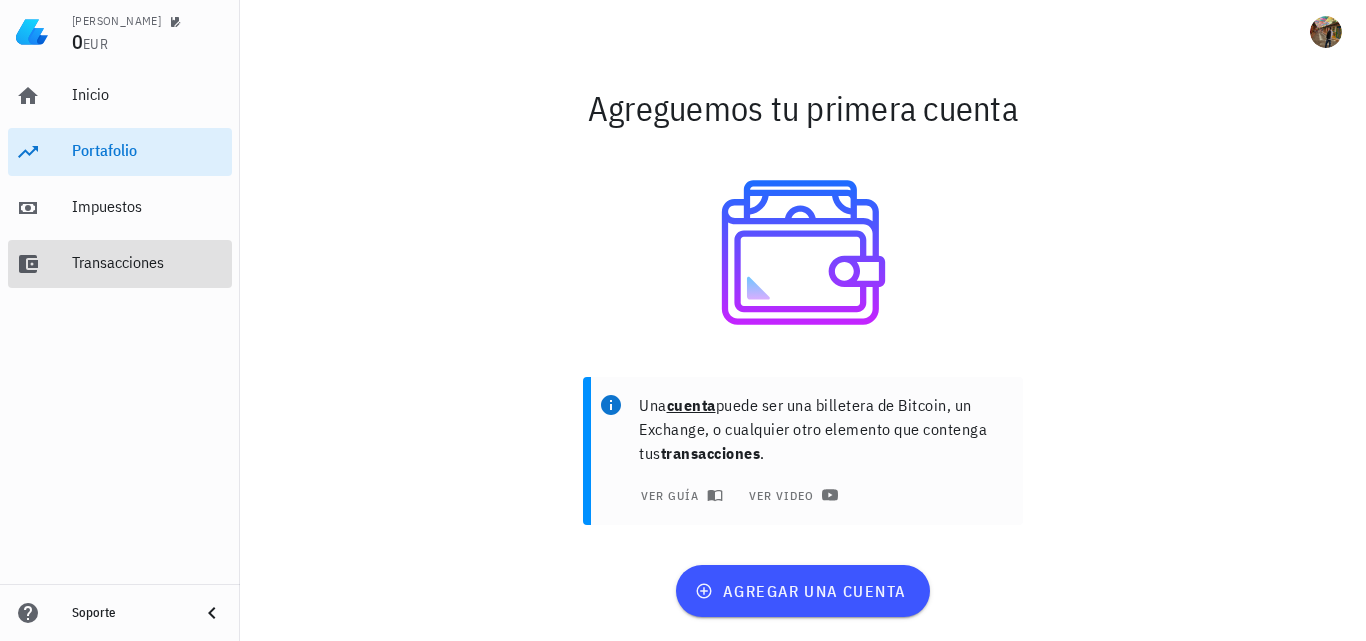 click on "Transacciones" at bounding box center [148, 263] 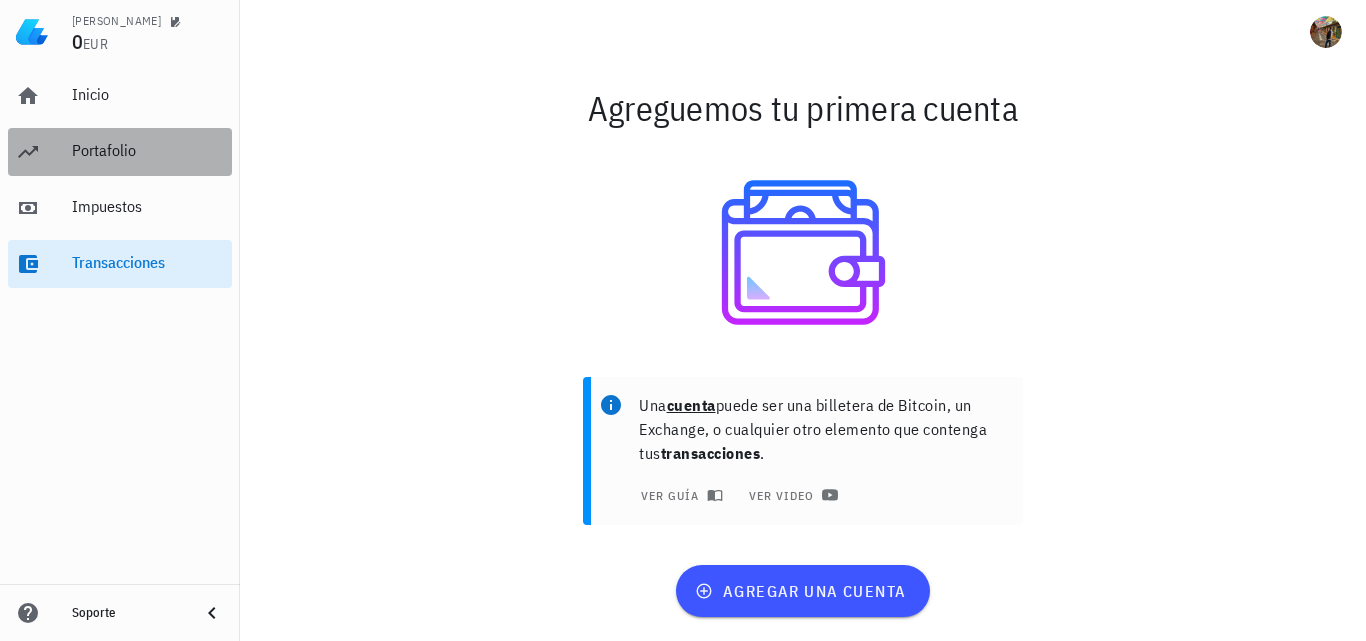 click on "Portafolio" at bounding box center [148, 151] 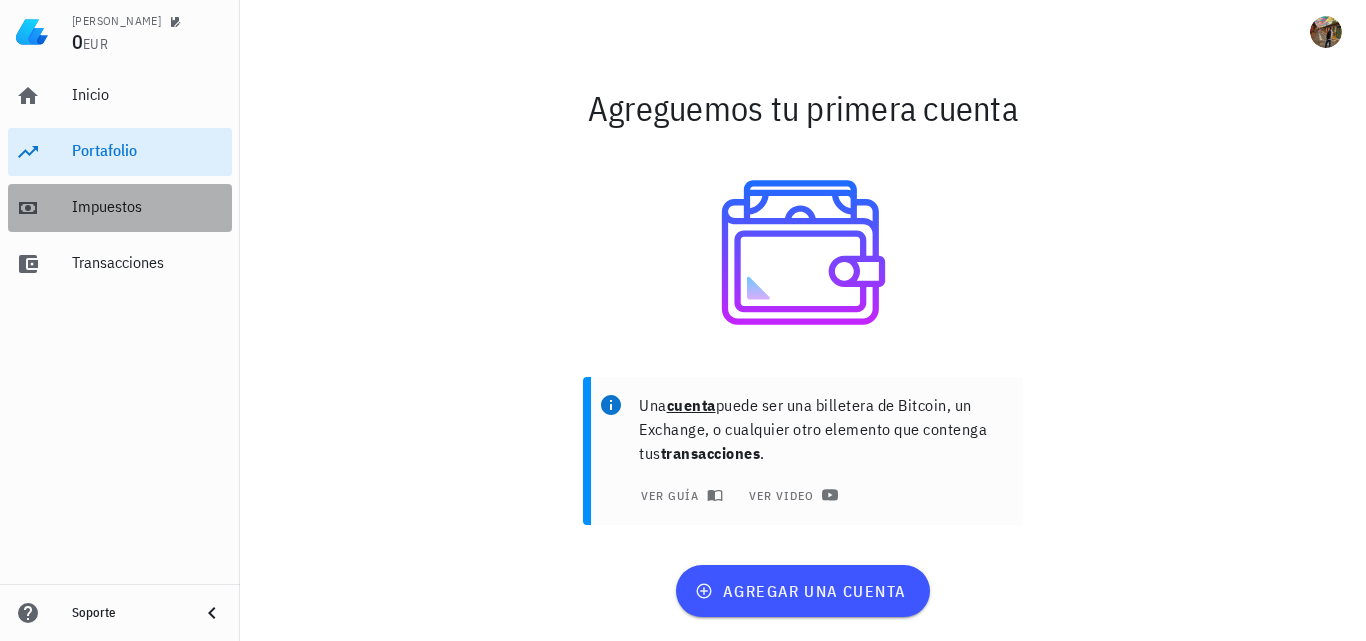 click on "Impuestos" at bounding box center [148, 206] 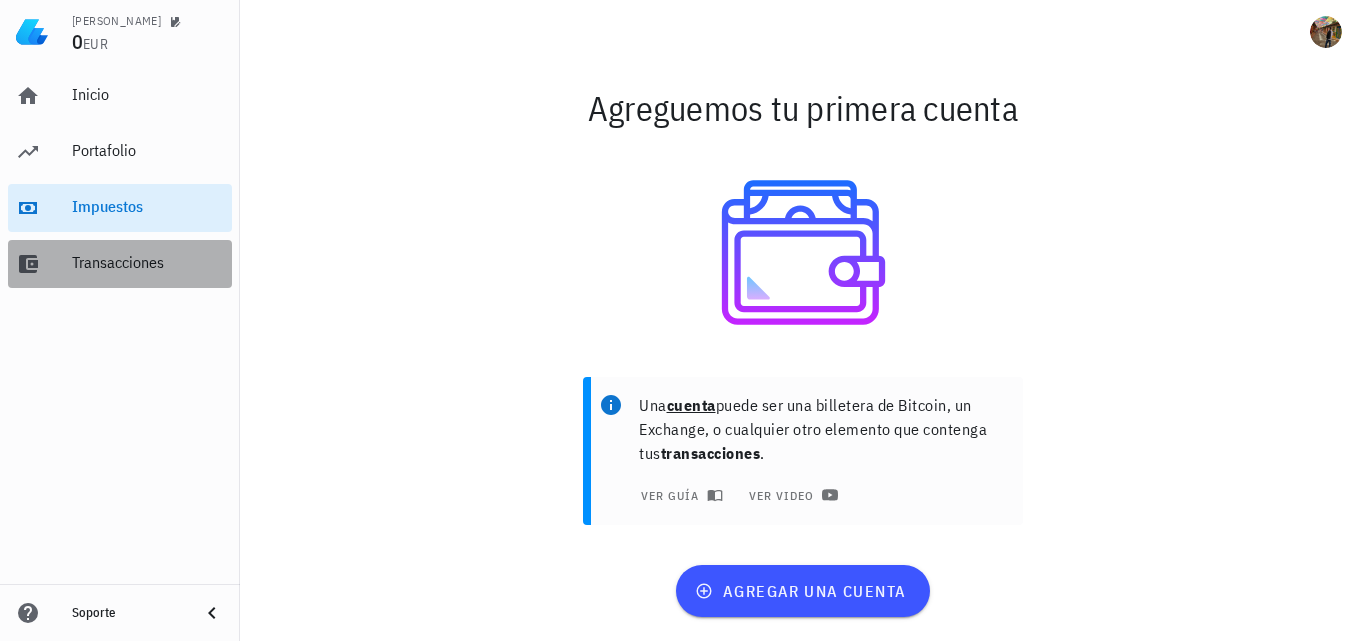 click on "Transacciones" at bounding box center [148, 263] 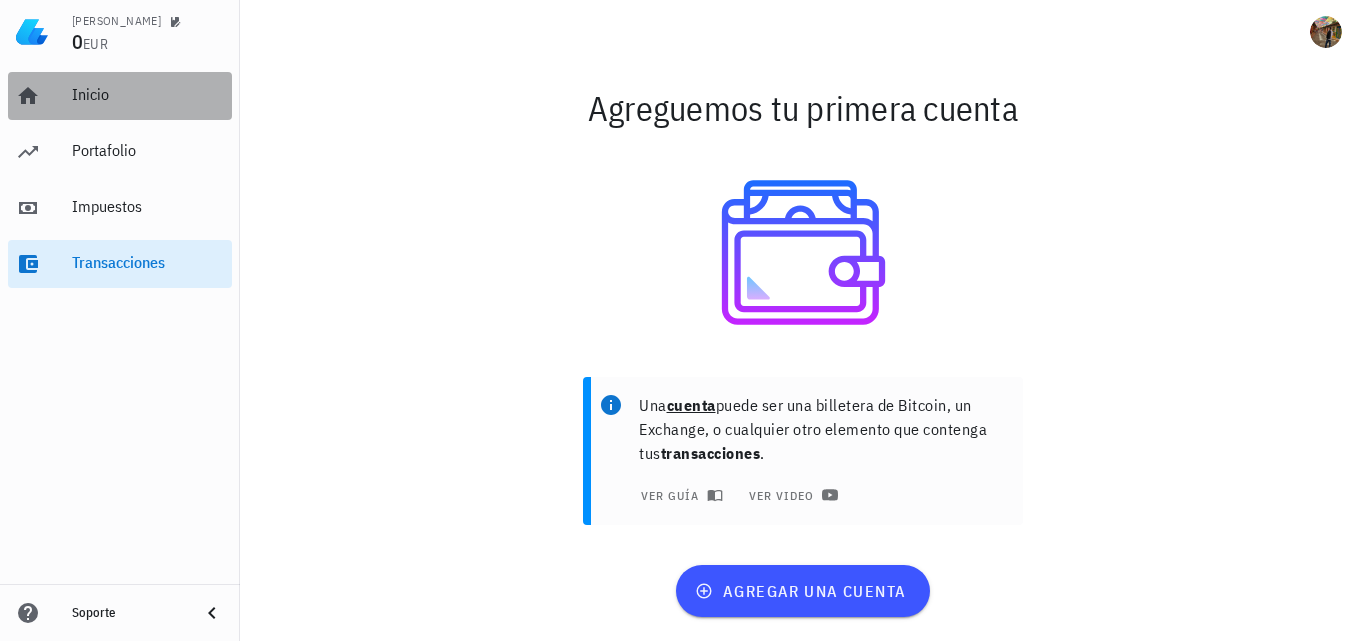 click on "Inicio" at bounding box center (148, 94) 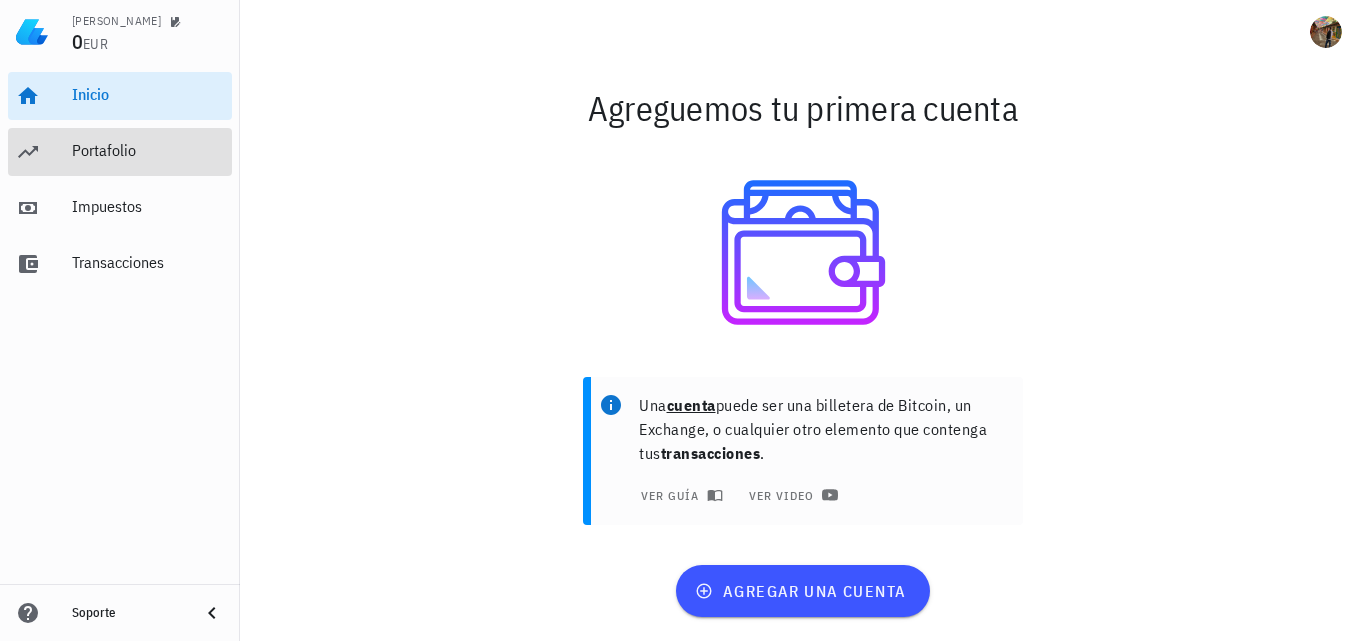 click on "Portafolio" at bounding box center [148, 151] 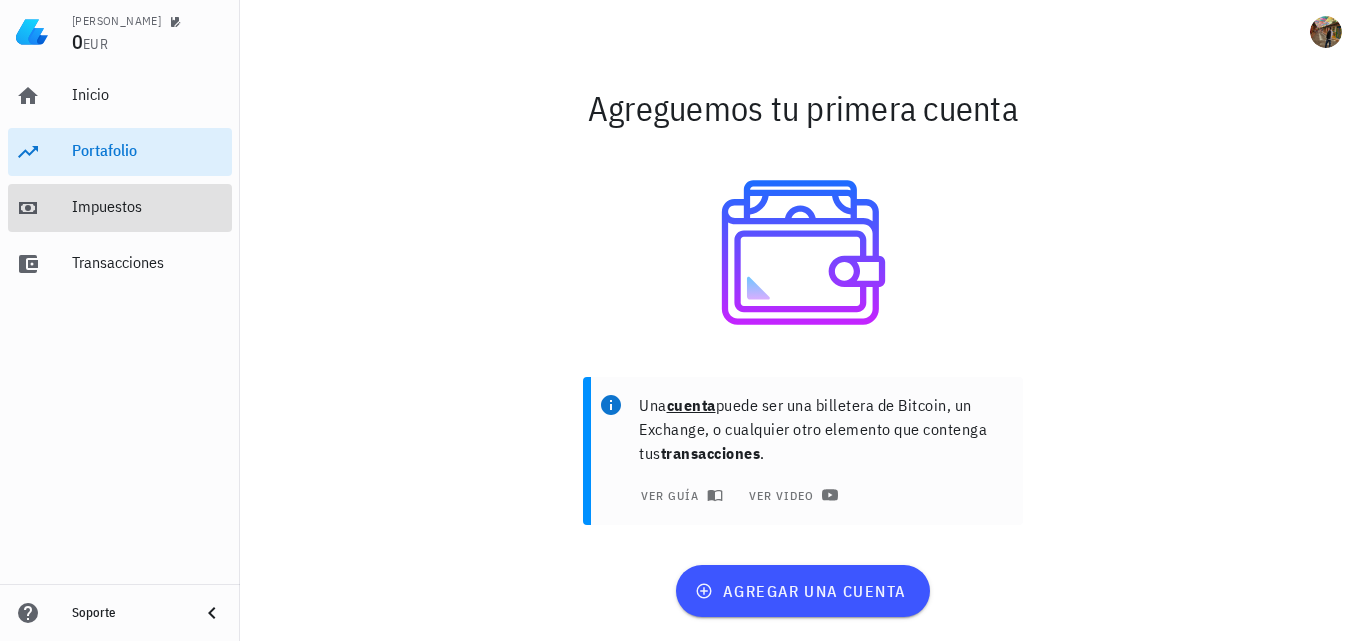 click on "Impuestos" at bounding box center [148, 206] 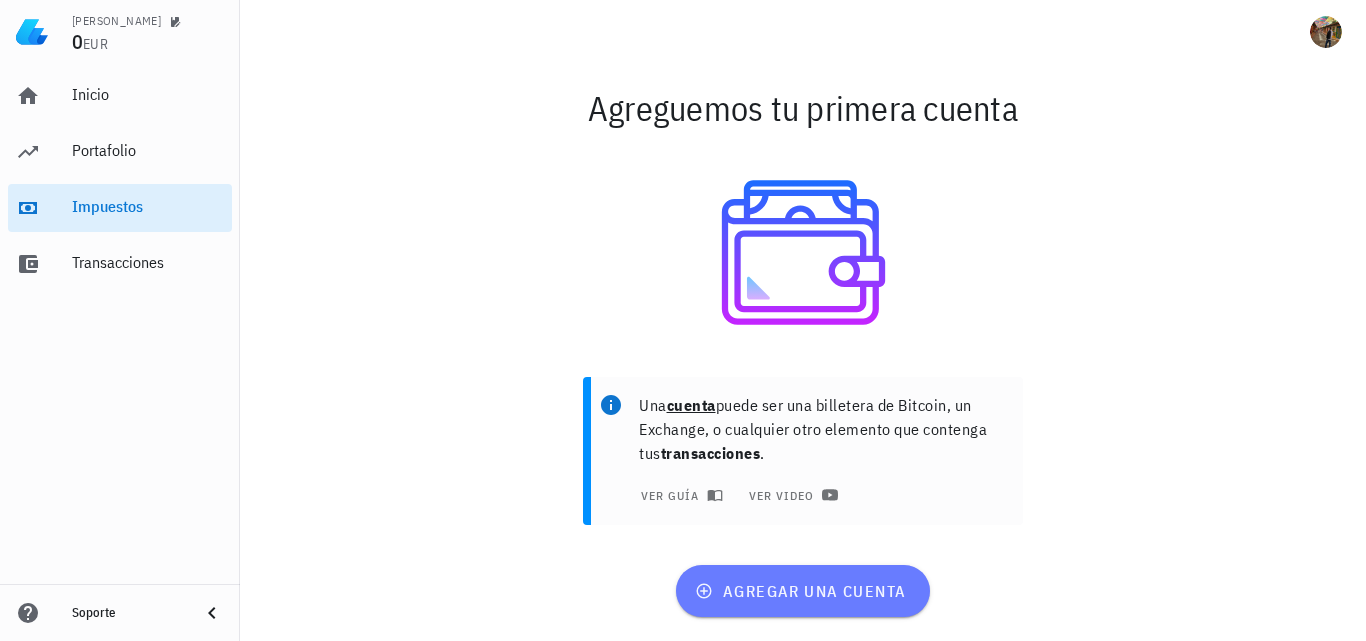 click on "agregar una cuenta" at bounding box center (802, 591) 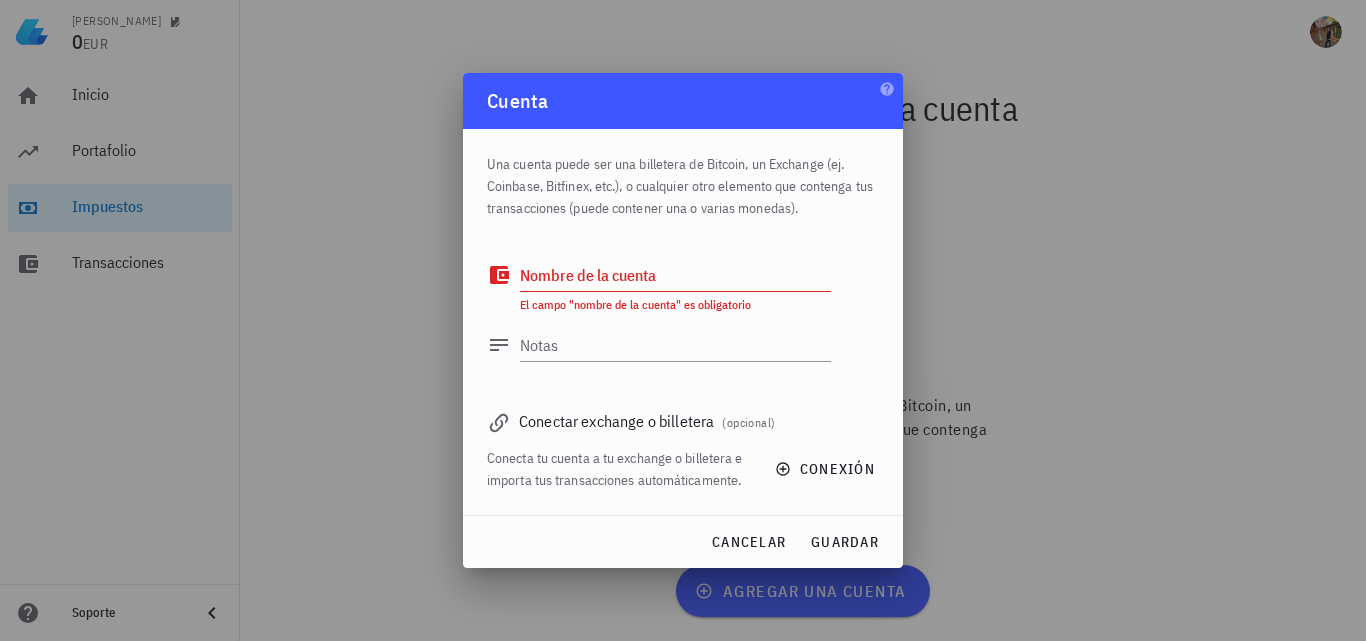 click at bounding box center [683, 320] 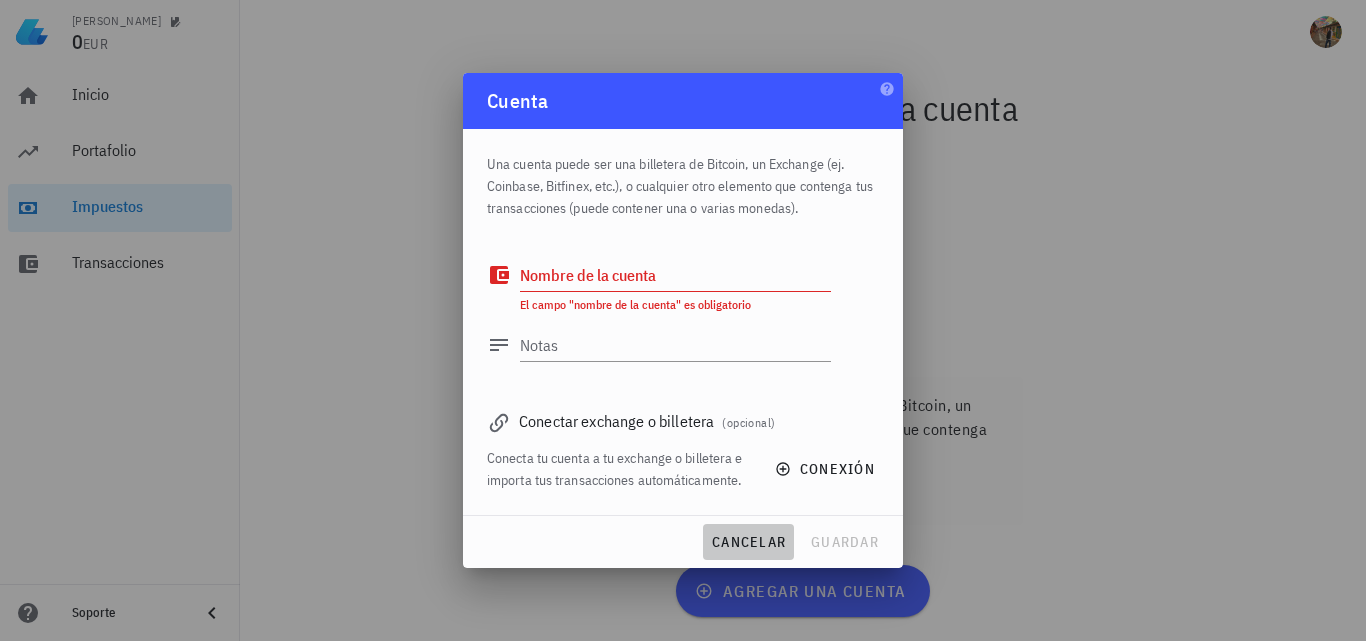 click on "cancelar" at bounding box center [748, 542] 